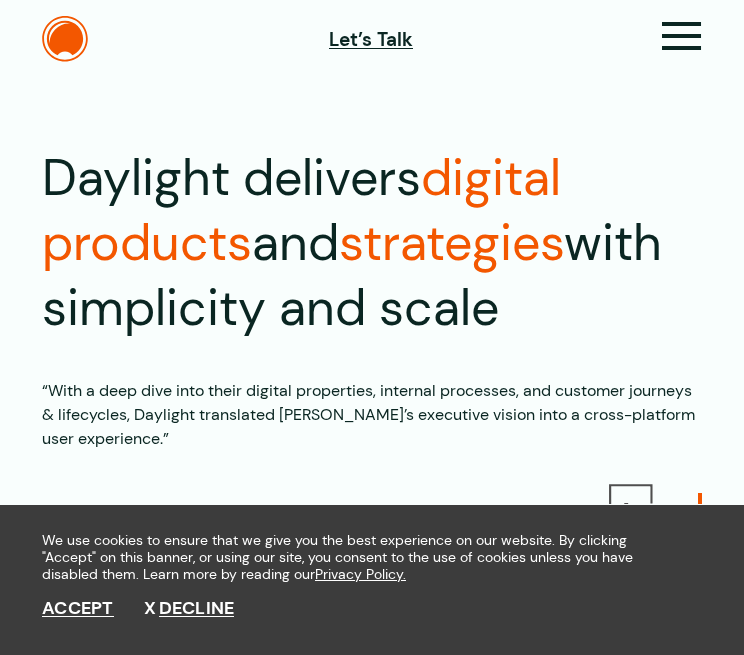 scroll, scrollTop: 0, scrollLeft: 0, axis: both 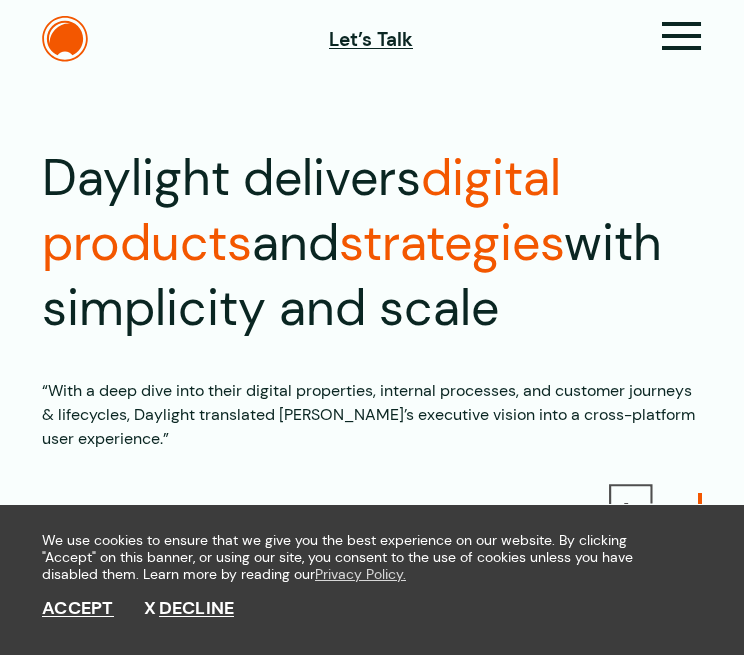 click on "Privacy Policy." at bounding box center [360, 574] 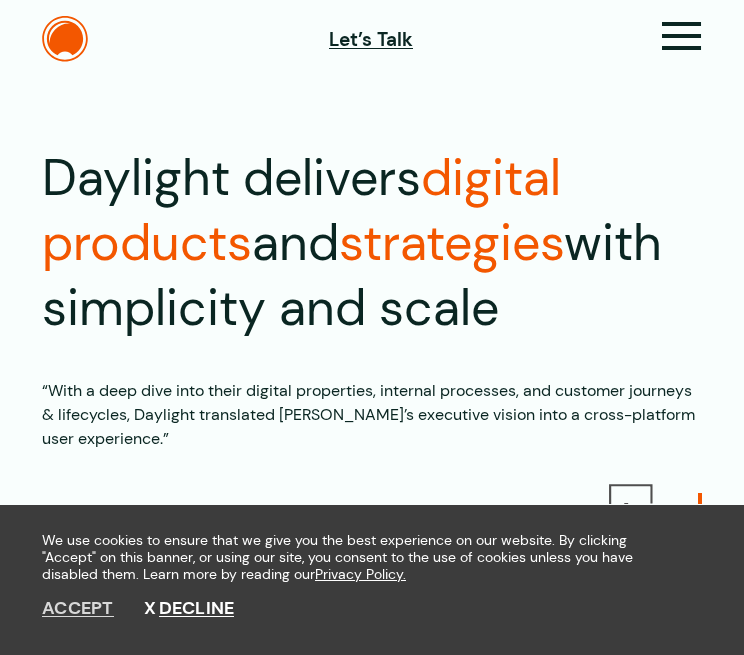 click on "Accept" at bounding box center [78, 609] 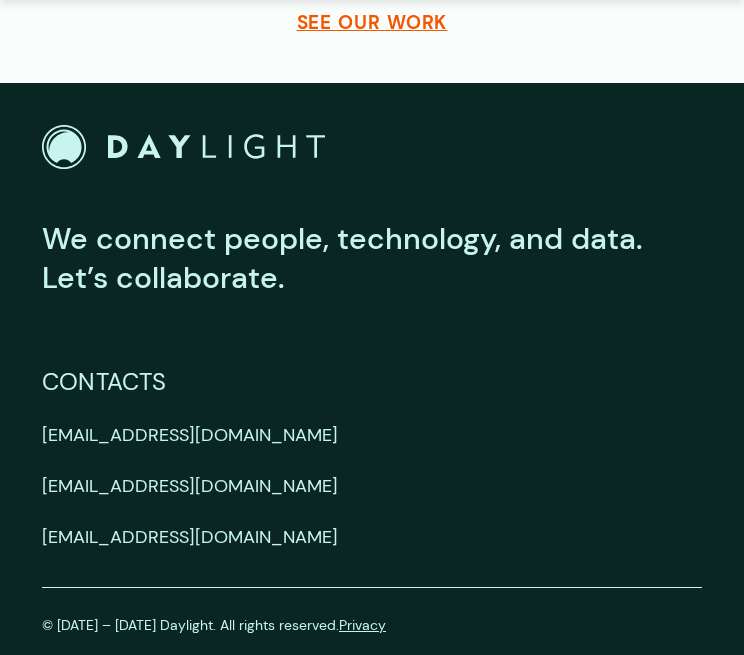 scroll, scrollTop: 6291, scrollLeft: 0, axis: vertical 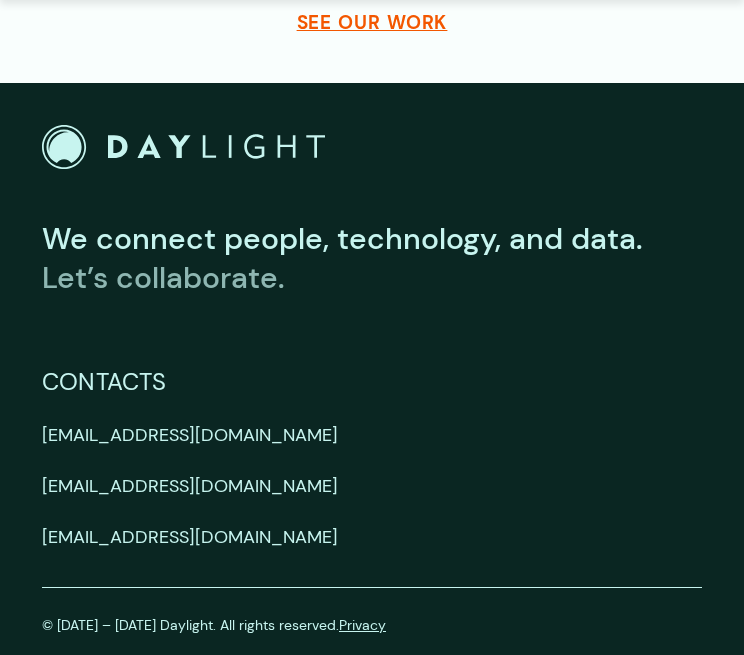 click on "Let’s collaborate." at bounding box center (163, 277) 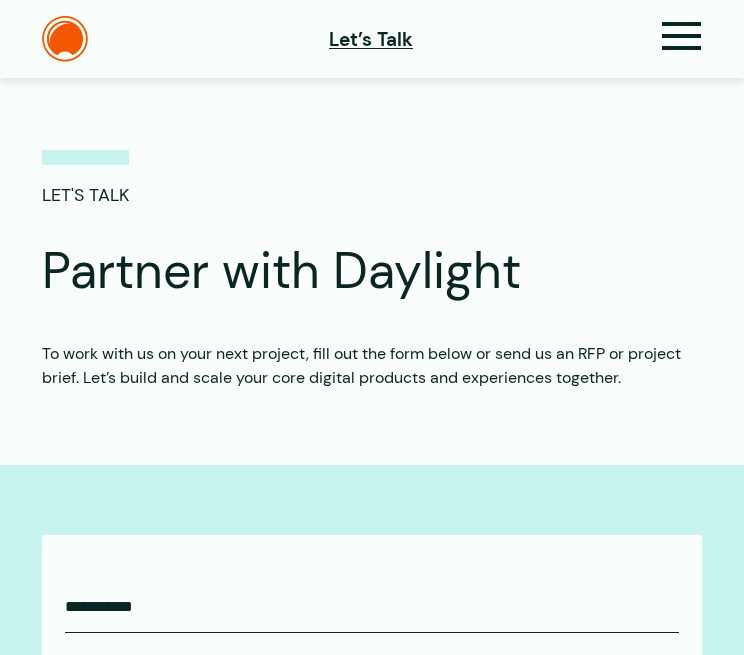 scroll, scrollTop: 739, scrollLeft: 0, axis: vertical 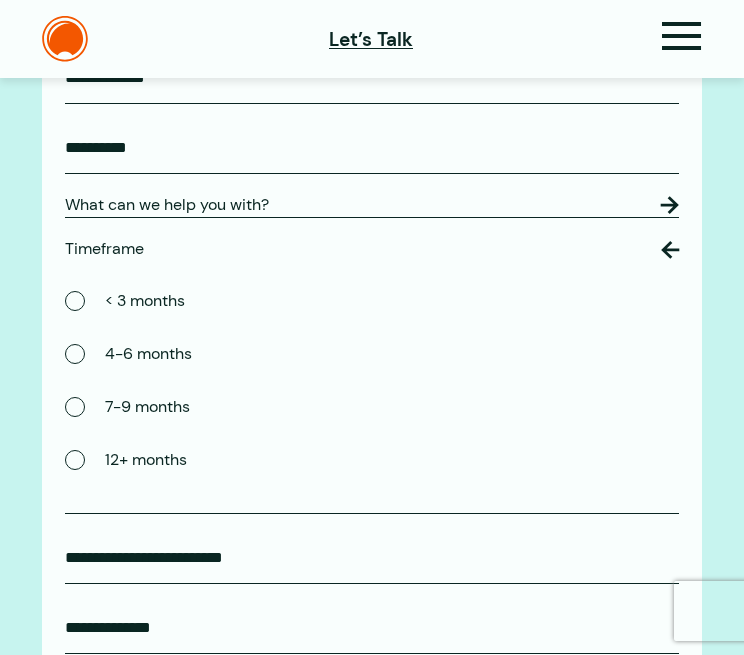 click on "What can we help you with?" at bounding box center [372, 205] 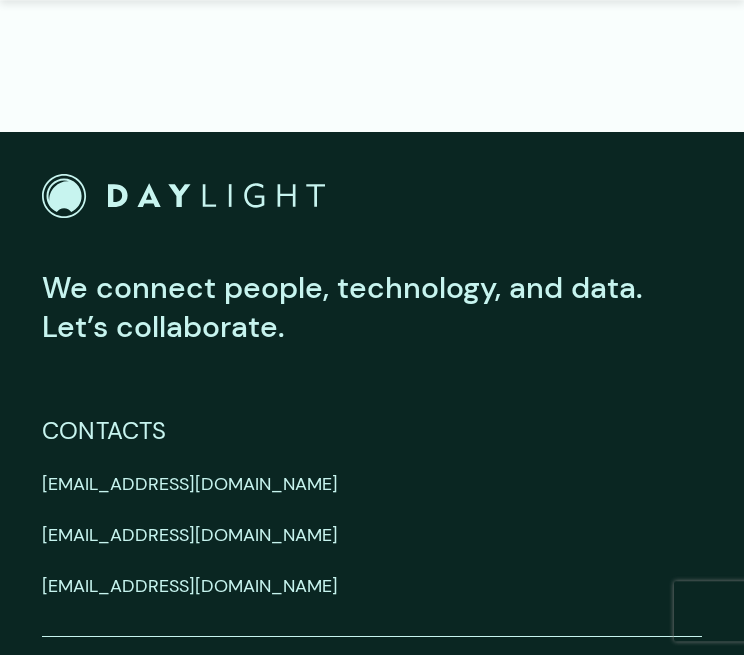 scroll, scrollTop: 2864, scrollLeft: 0, axis: vertical 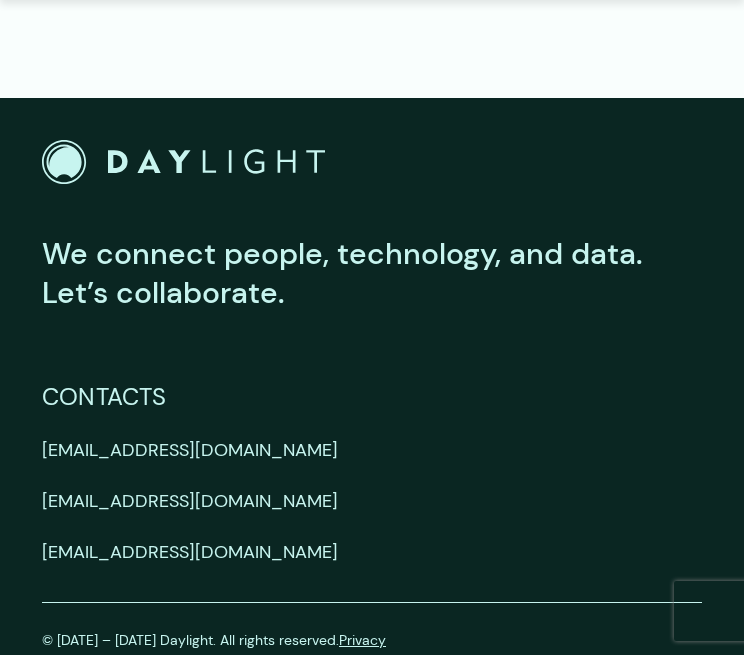 click on "© 2002 – 2025 Daylight. All rights reserved.  Privacy" at bounding box center (372, 636) 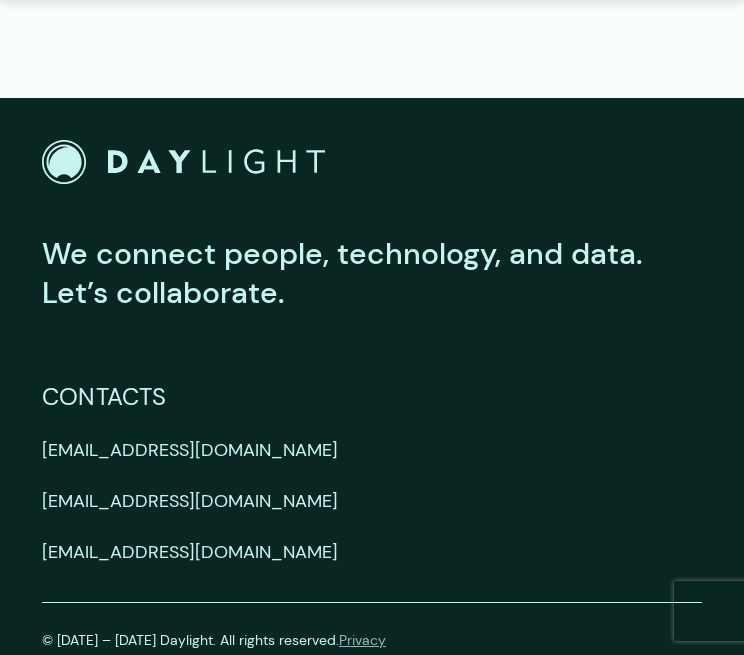 click on "Privacy" at bounding box center (362, 640) 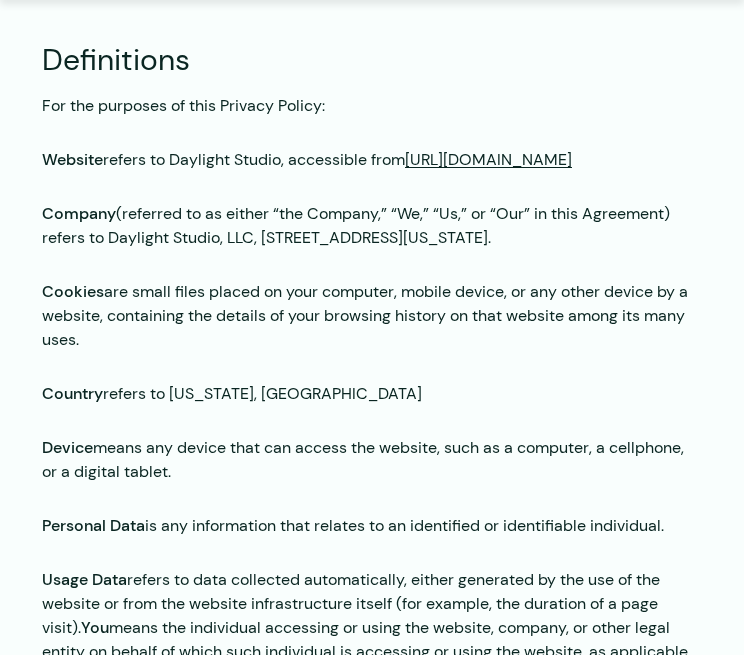 scroll, scrollTop: 422, scrollLeft: 0, axis: vertical 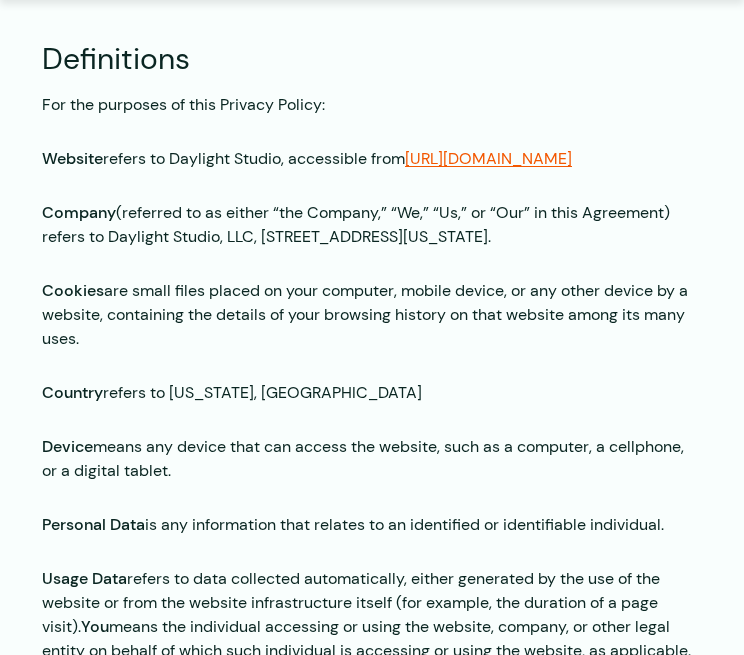 click on "[URL][DOMAIN_NAME]" at bounding box center (488, 158) 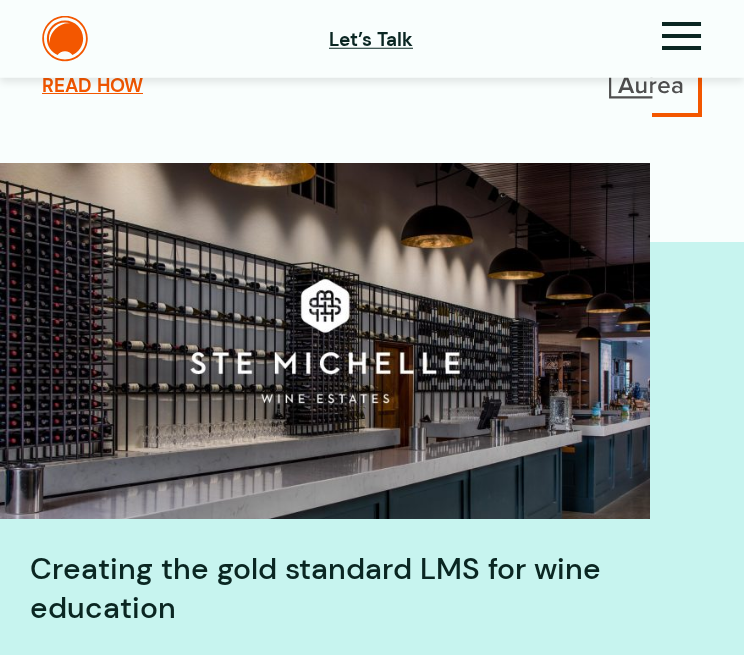 scroll, scrollTop: 422, scrollLeft: 0, axis: vertical 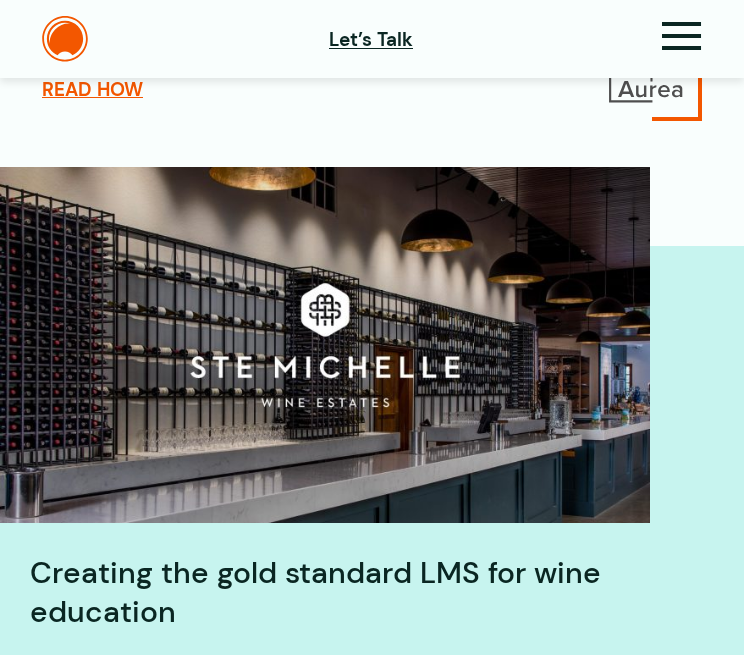 click at bounding box center (646, 82) 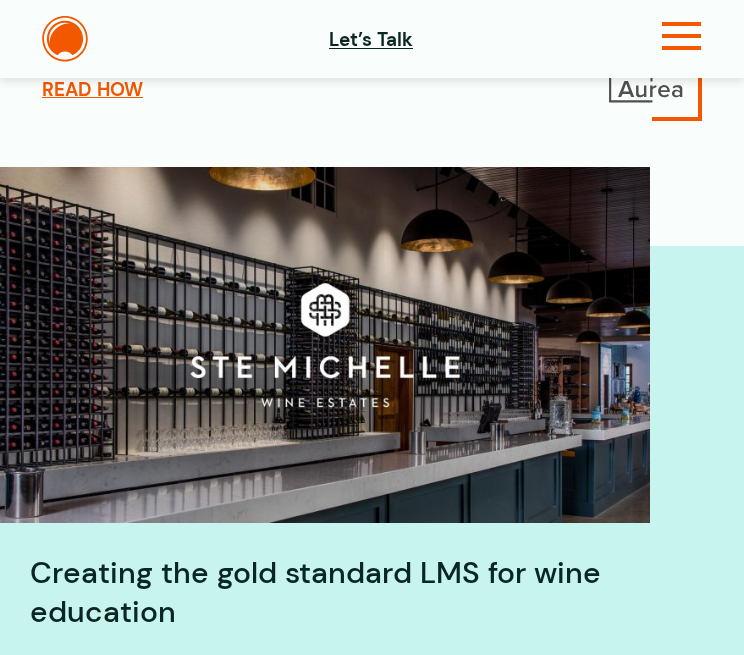 click at bounding box center (682, 44) 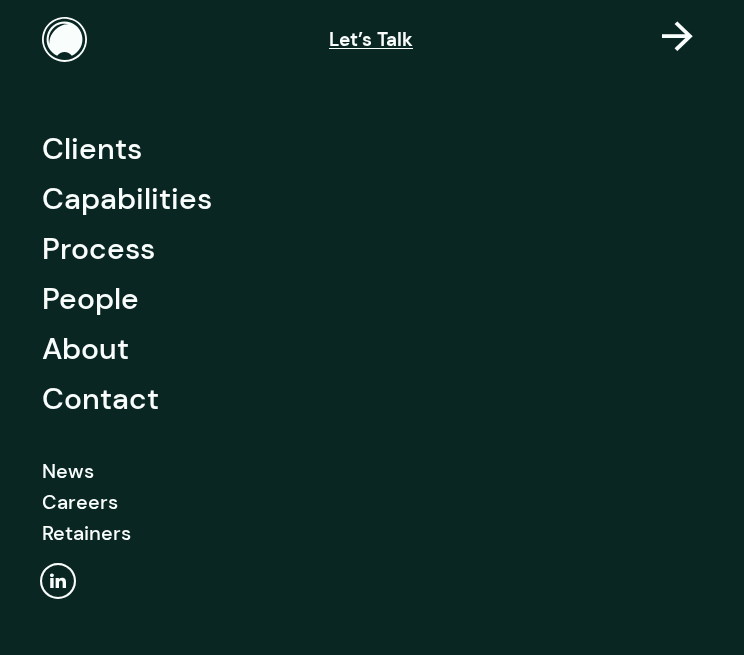 scroll, scrollTop: 50, scrollLeft: 0, axis: vertical 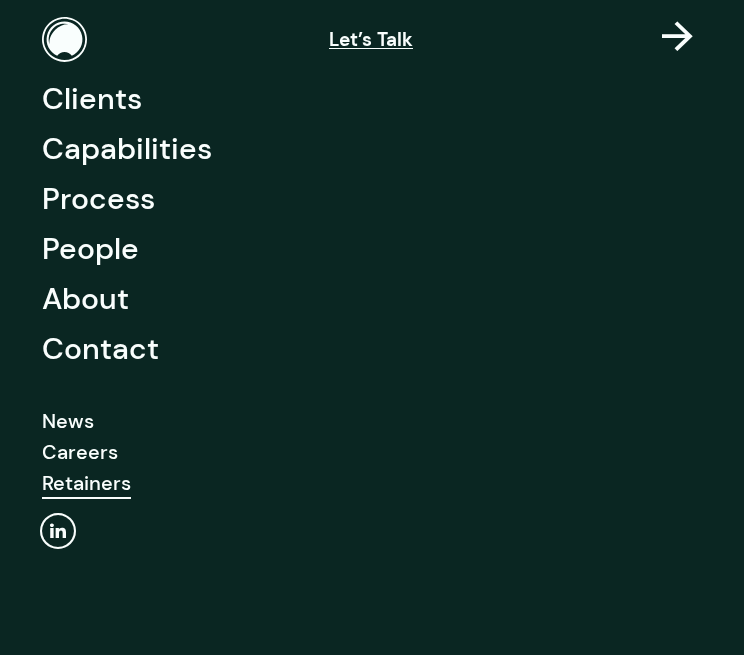 click on "Retainers" at bounding box center (86, 483) 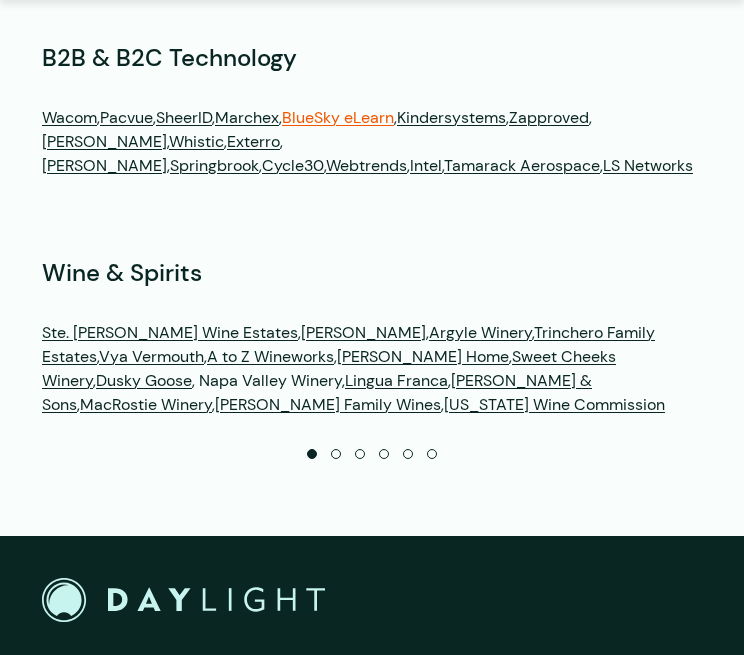 scroll, scrollTop: 4329, scrollLeft: 0, axis: vertical 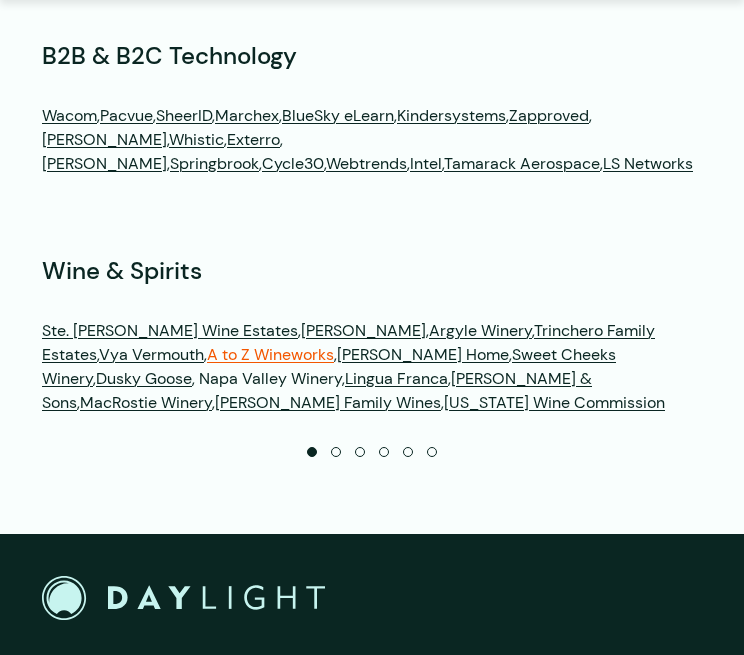 click on "A to Z Wineworks" at bounding box center (270, 354) 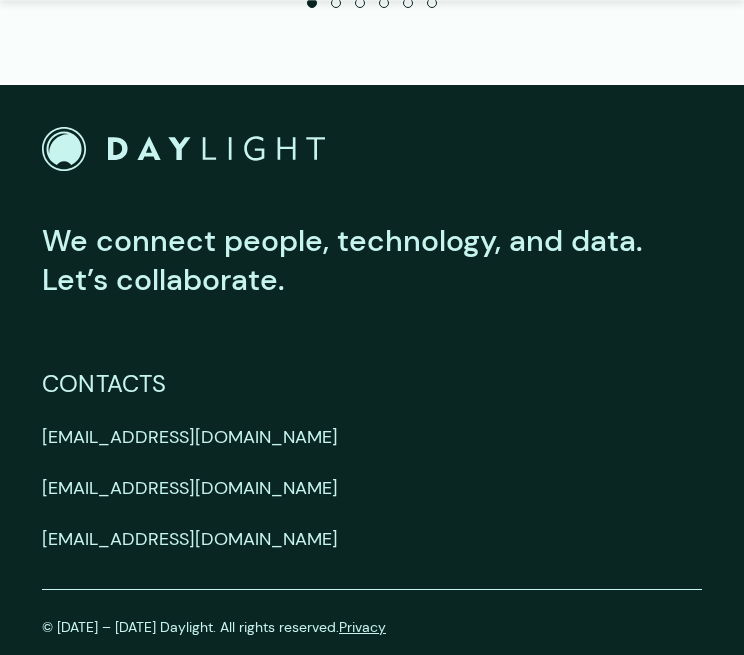 scroll, scrollTop: 4779, scrollLeft: 0, axis: vertical 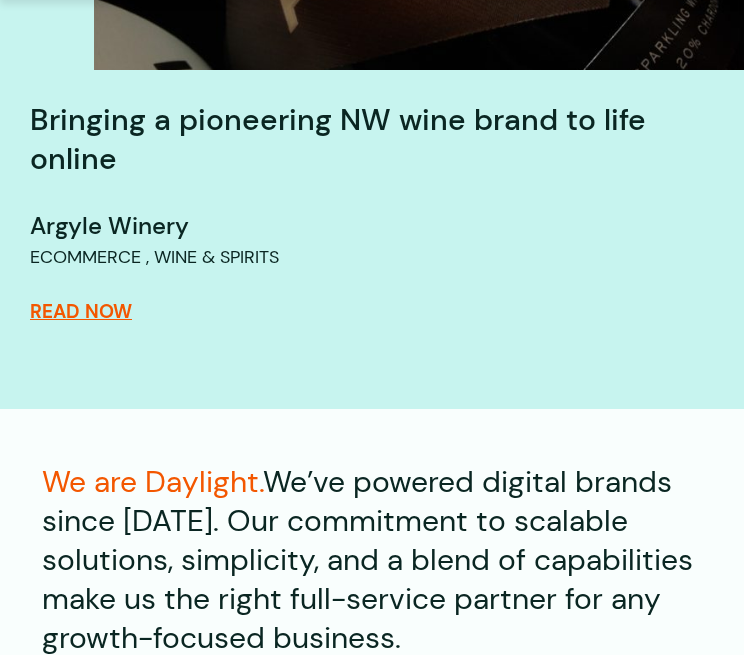click on "Read Now" at bounding box center [81, 312] 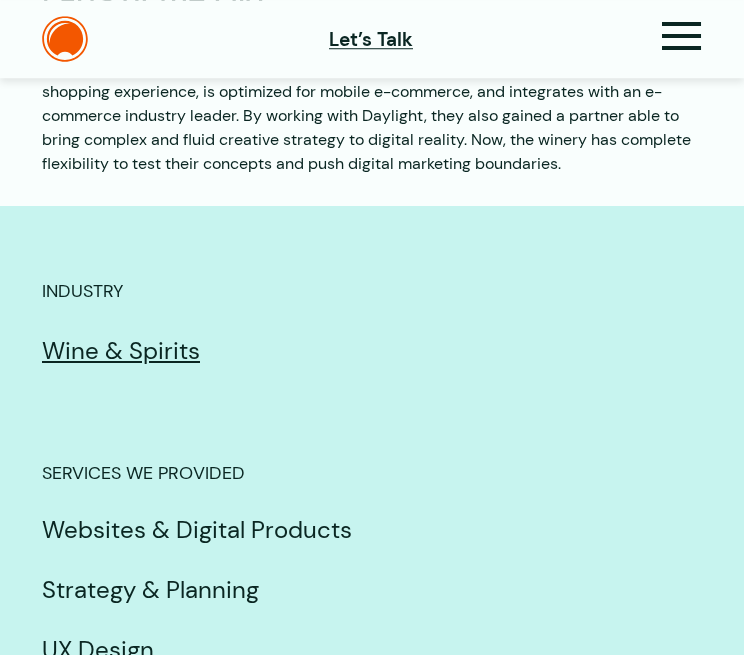 scroll, scrollTop: 6864, scrollLeft: 0, axis: vertical 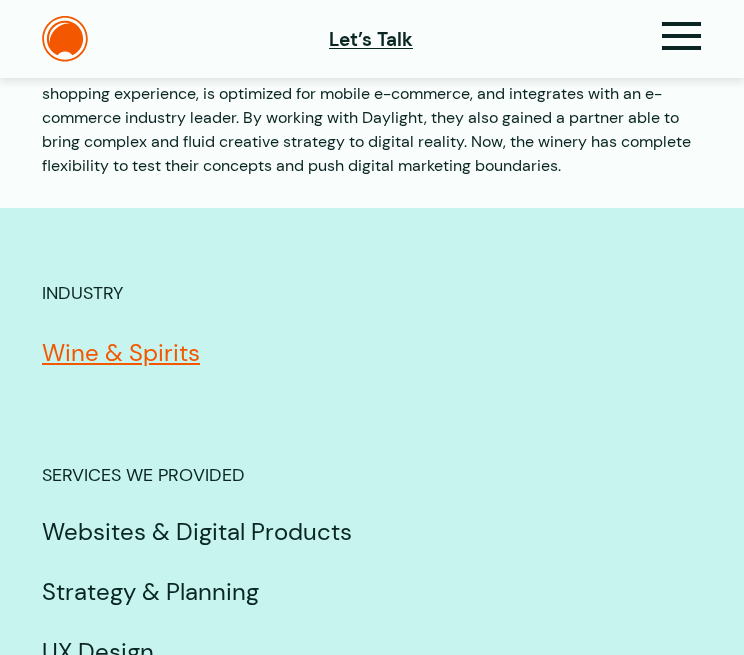 click on "Wine & Spirits" at bounding box center [372, 353] 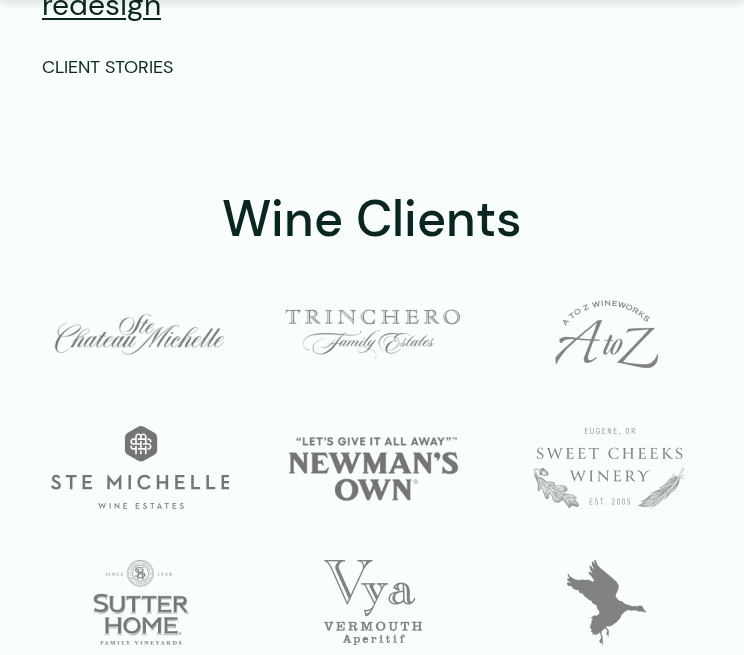 scroll, scrollTop: 6580, scrollLeft: 0, axis: vertical 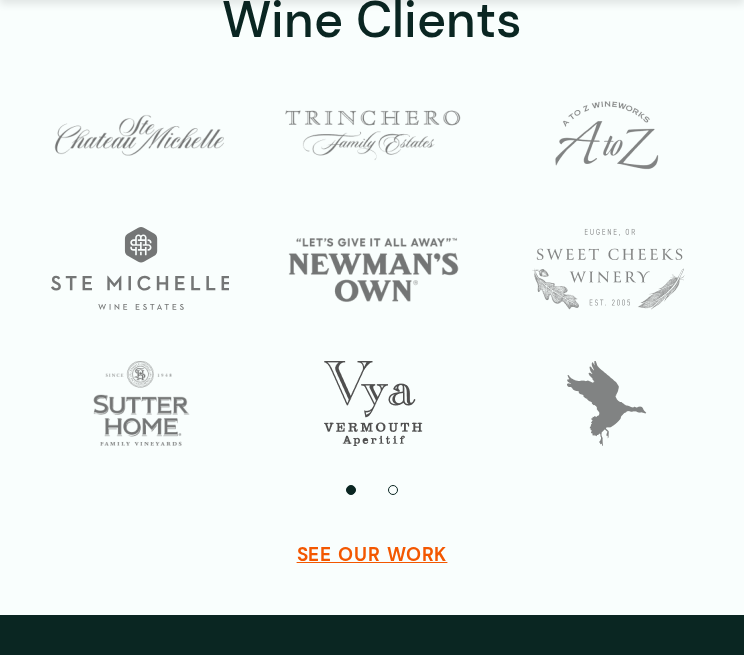 click at bounding box center [373, 403] 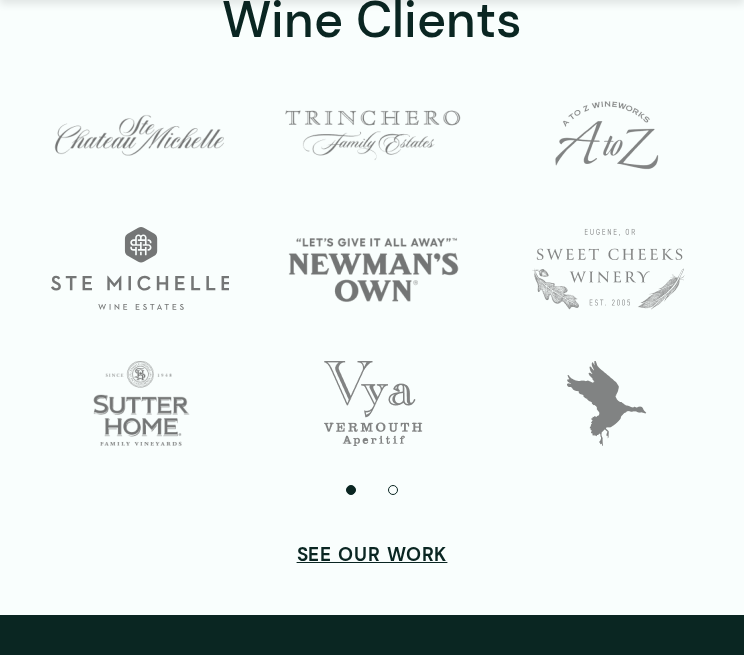 click on "SEE OUR WORK" at bounding box center (372, 555) 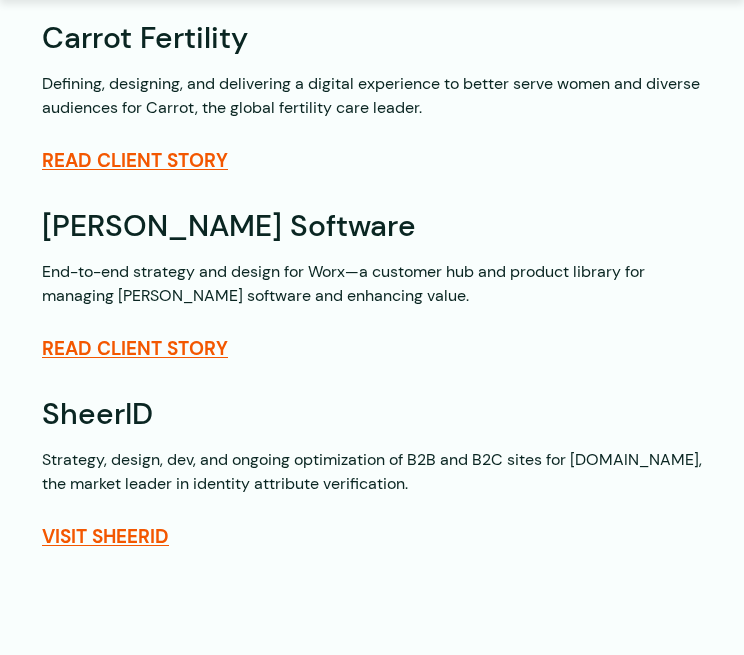 scroll, scrollTop: 1267, scrollLeft: 0, axis: vertical 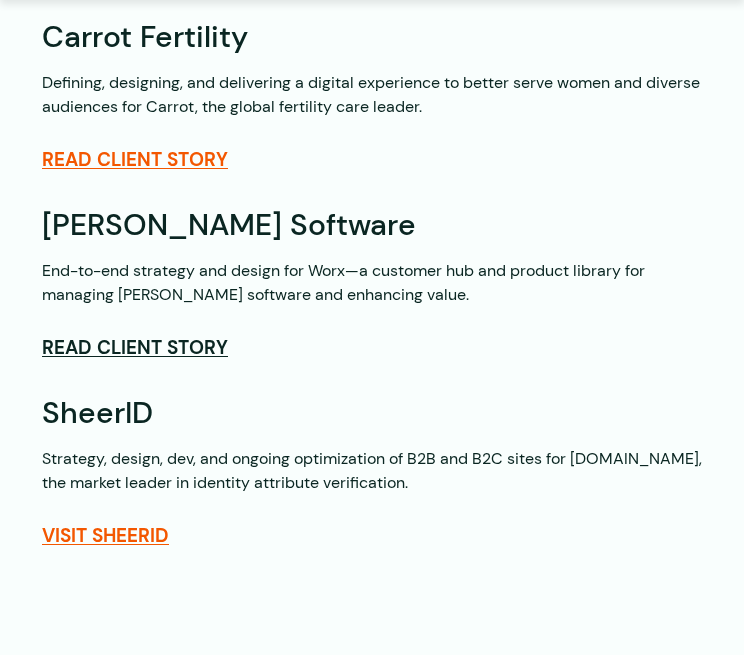 click on "Read Client Story" at bounding box center (135, 348) 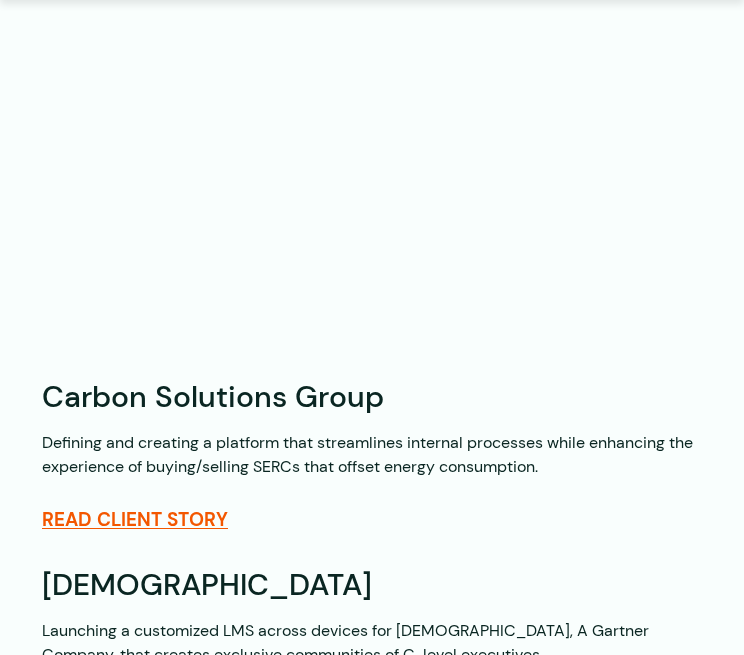scroll, scrollTop: 2638, scrollLeft: 0, axis: vertical 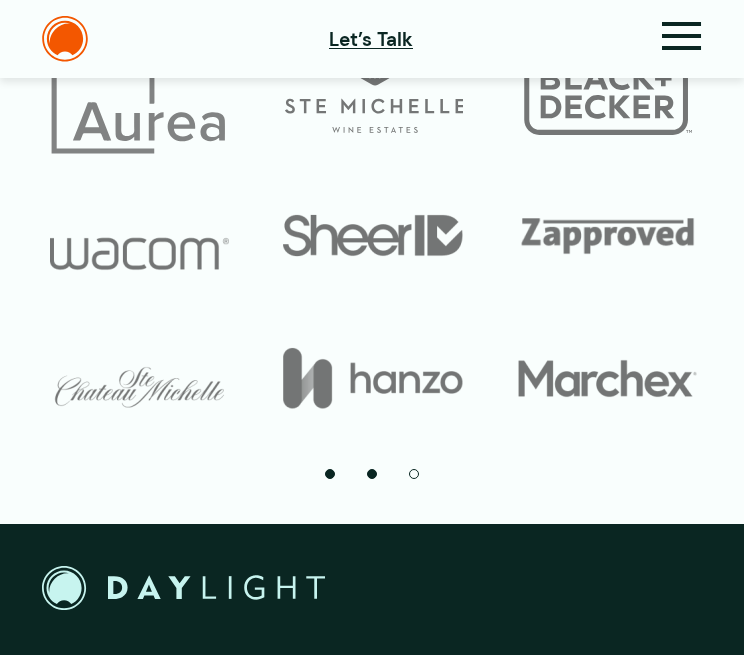 click on "2" at bounding box center [372, 474] 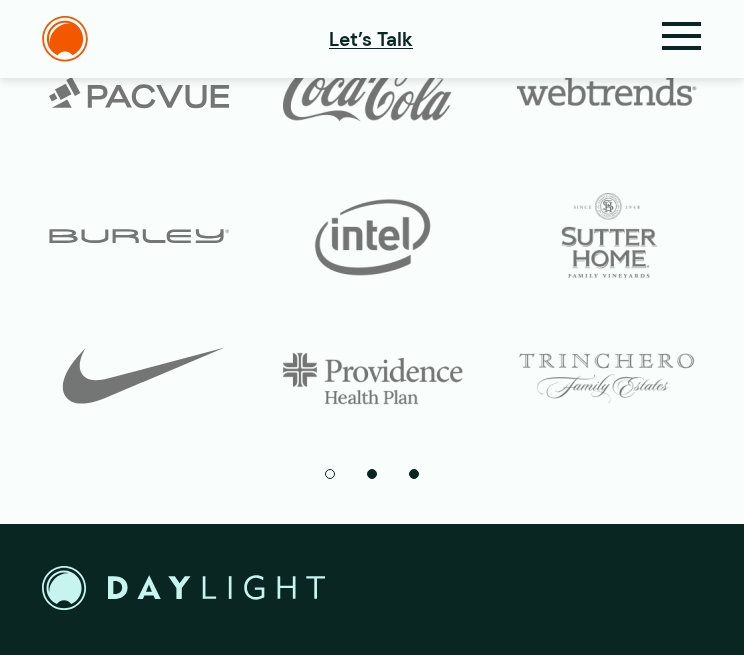 click on "3" at bounding box center [414, 474] 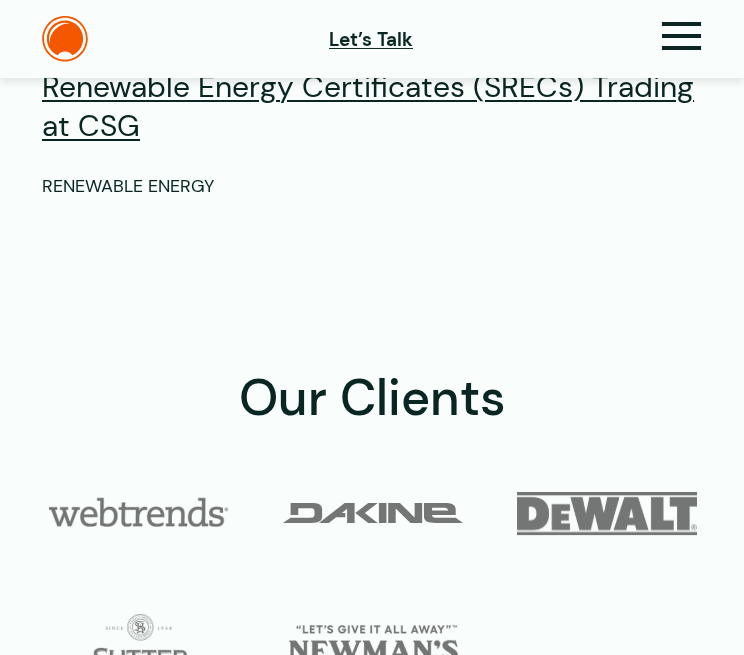 scroll, scrollTop: 4568, scrollLeft: 0, axis: vertical 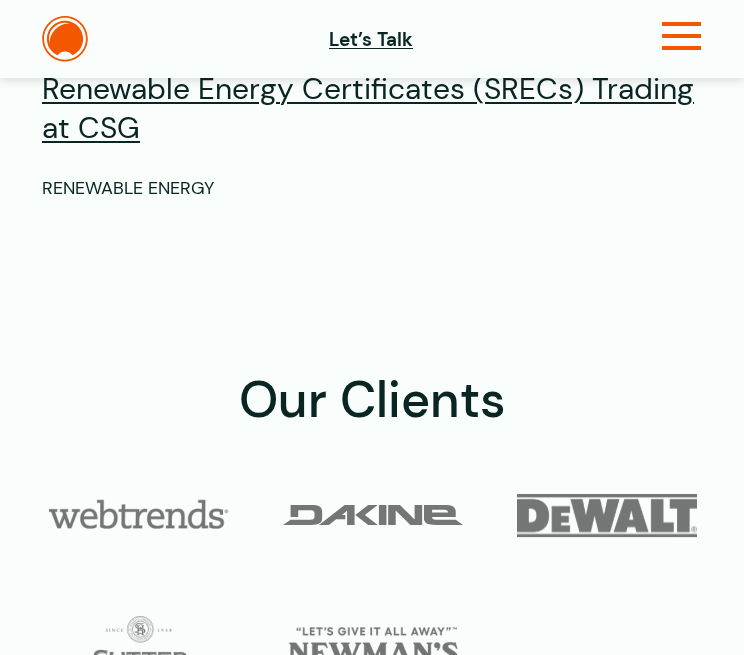 click at bounding box center [682, 44] 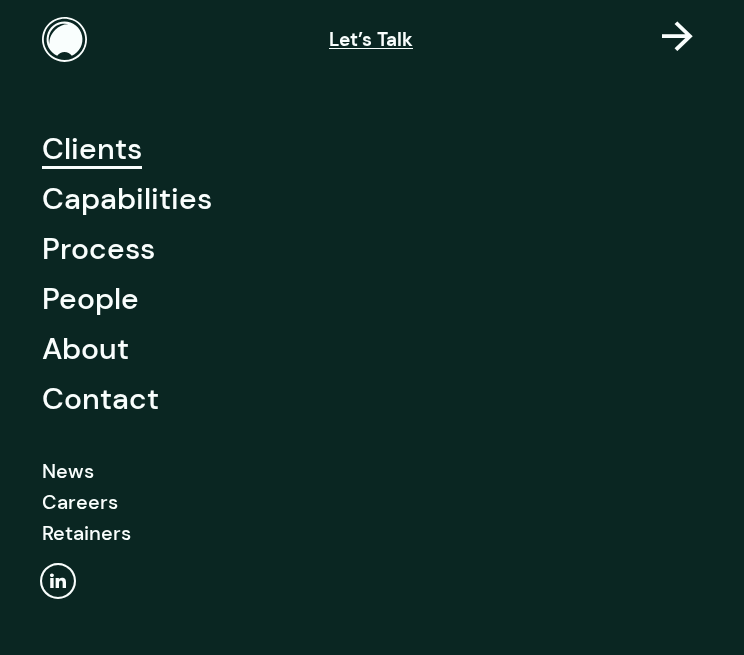 click on "Clients" at bounding box center [92, 149] 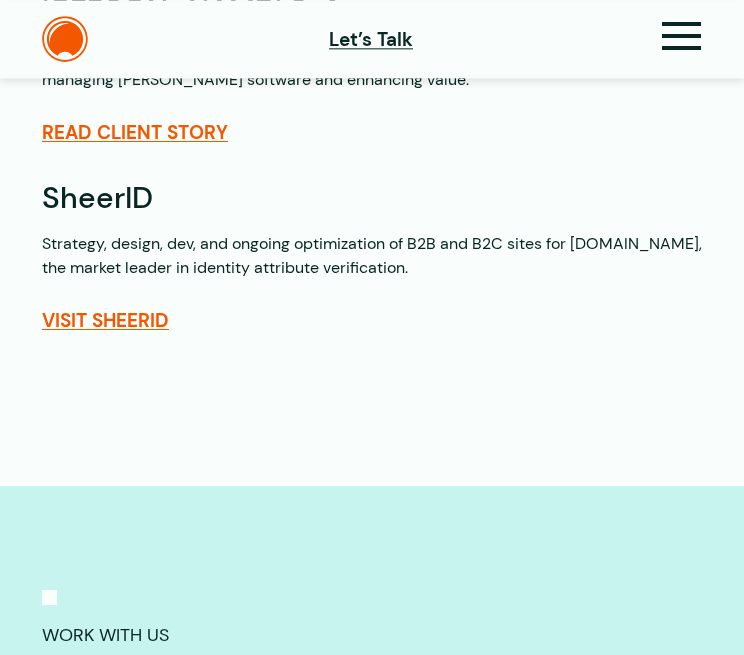 scroll, scrollTop: 1478, scrollLeft: 0, axis: vertical 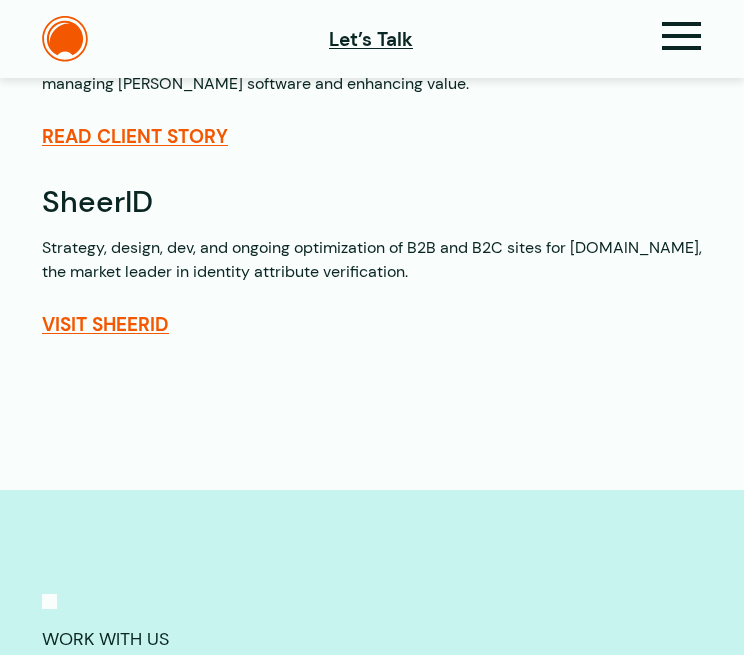 click on "SheerID
Strategy, design, dev, and ongoing optimization of B2B and B2C sites for SheerID.com, the market leader in identity attribute verification.
Visit SheerID" at bounding box center [372, 261] 